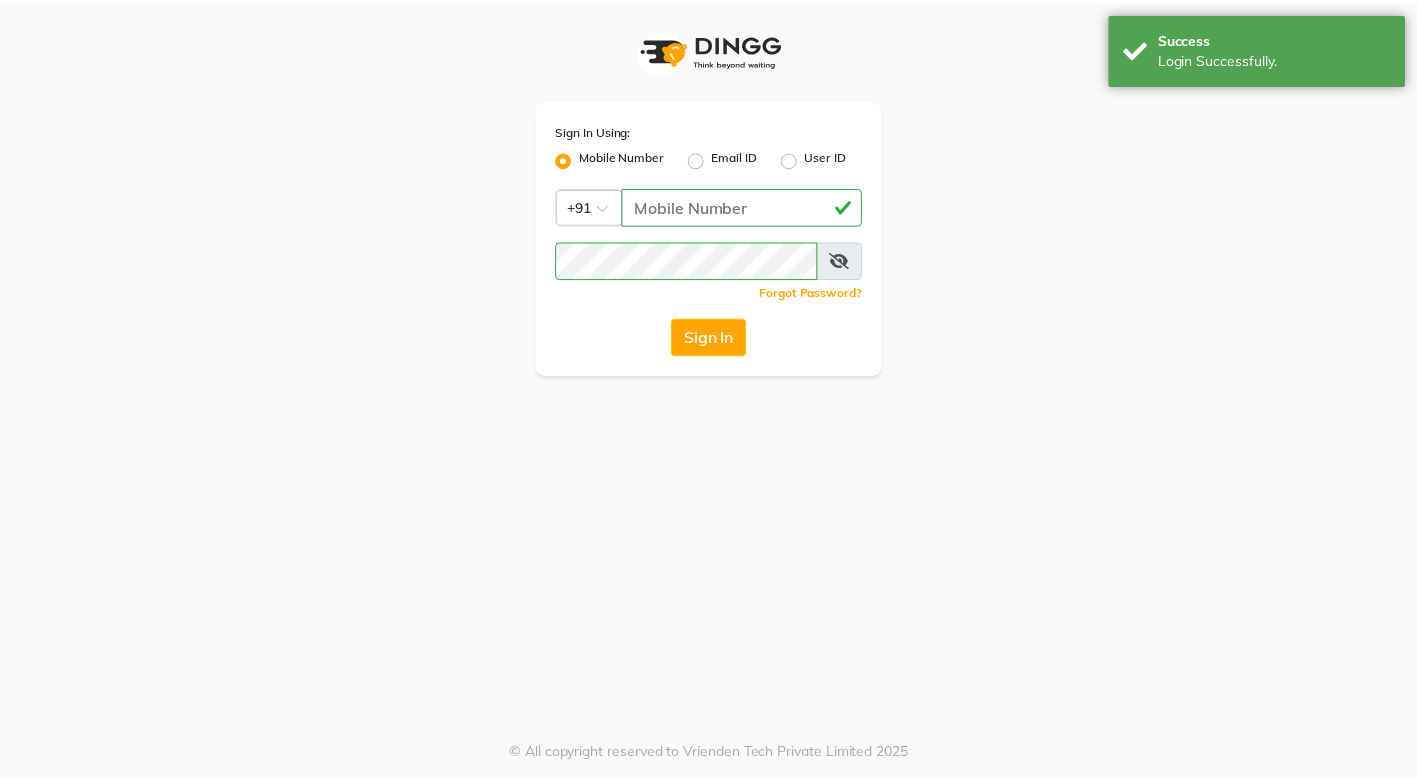 scroll, scrollTop: 0, scrollLeft: 0, axis: both 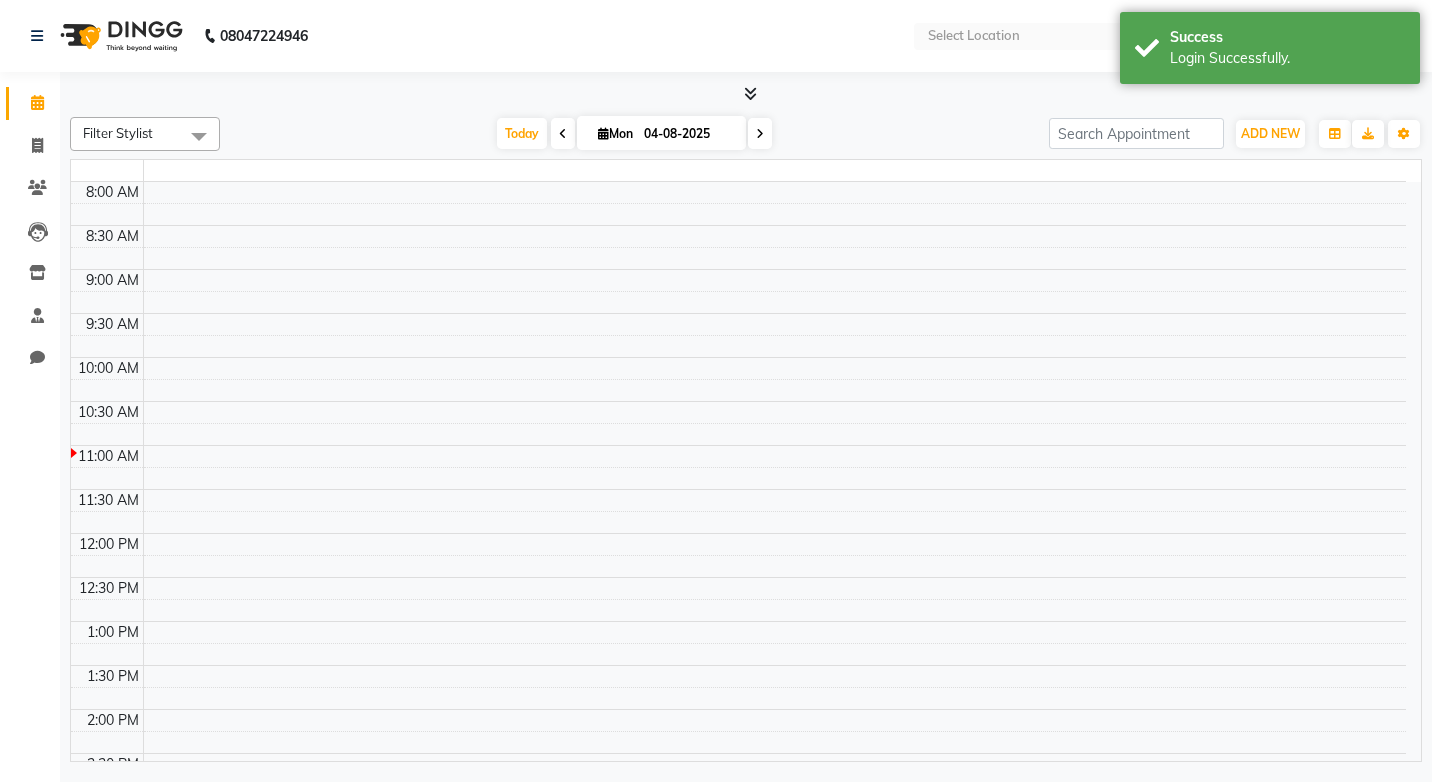 select on "en" 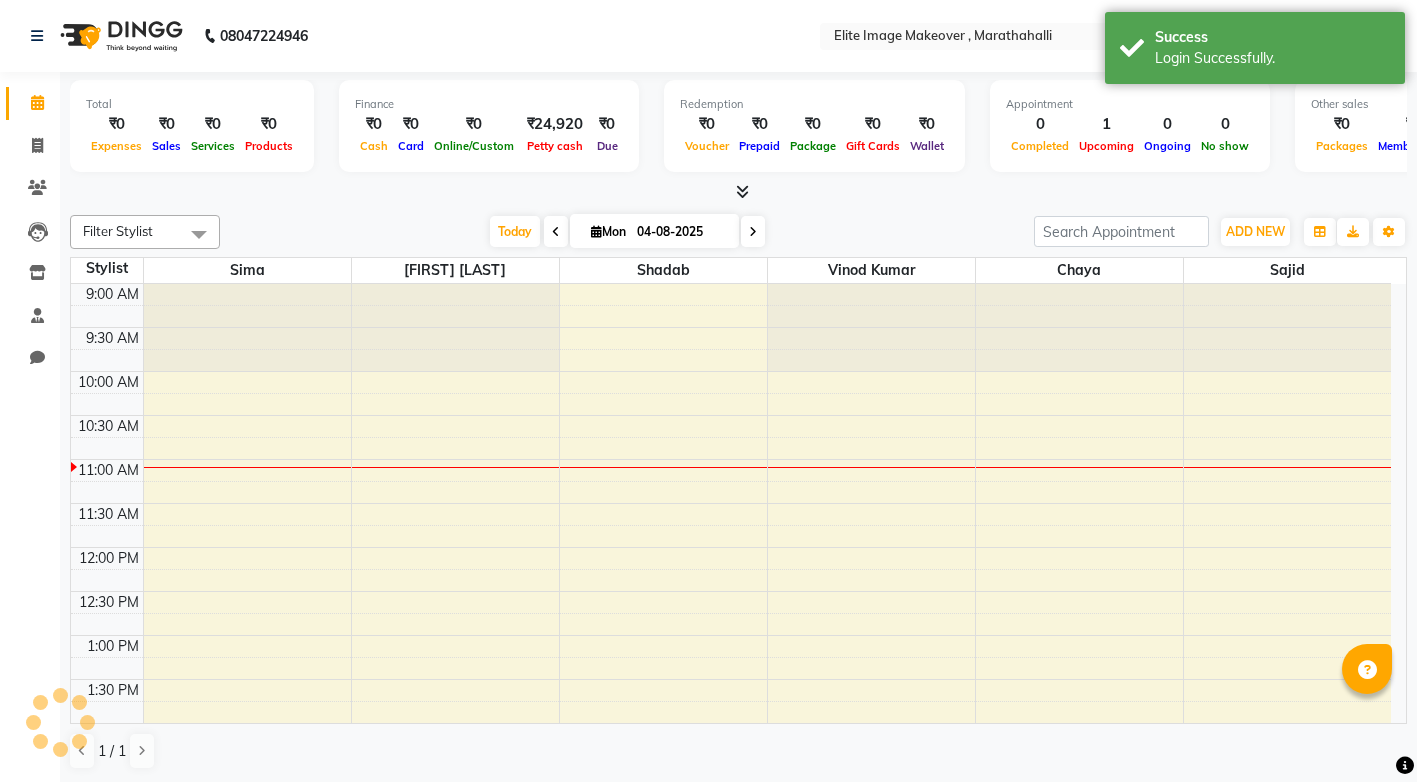 scroll, scrollTop: 177, scrollLeft: 0, axis: vertical 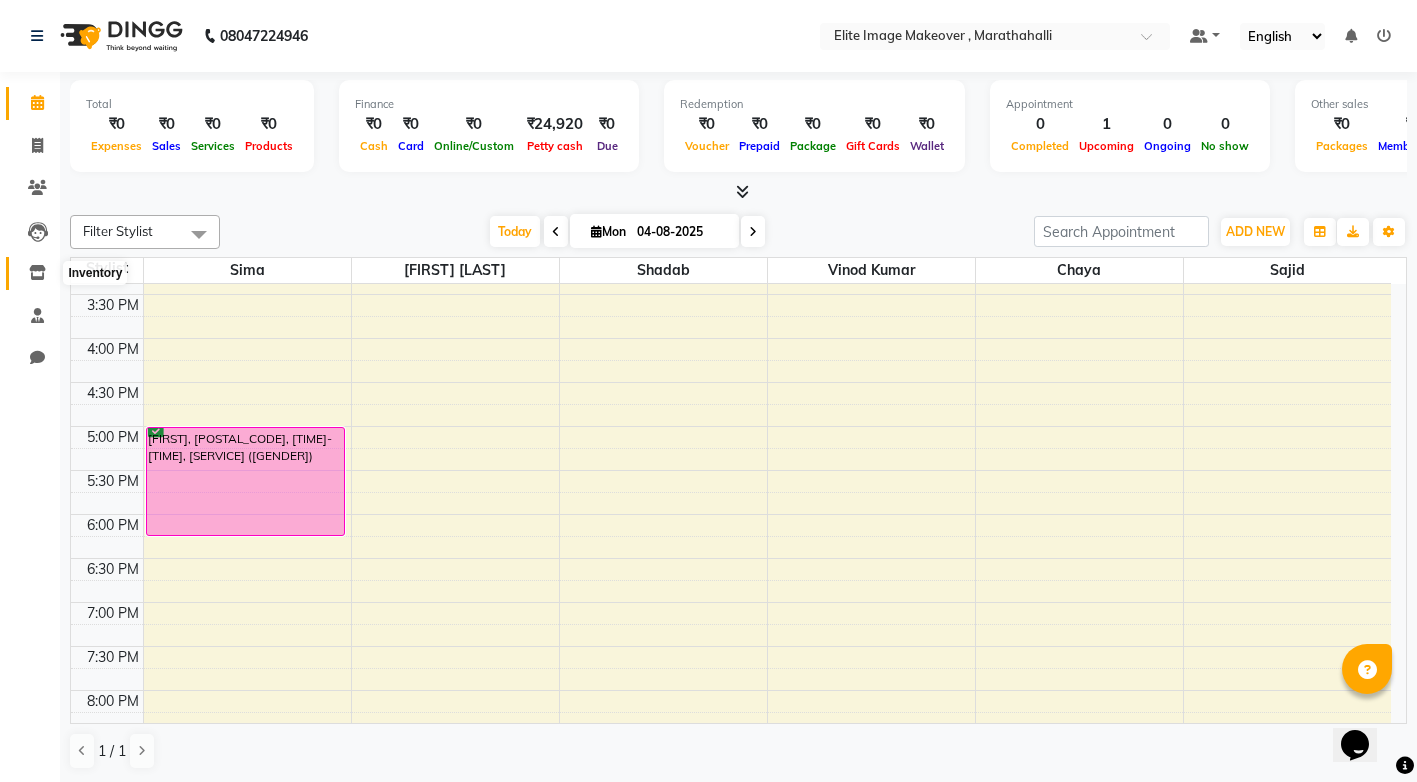 click 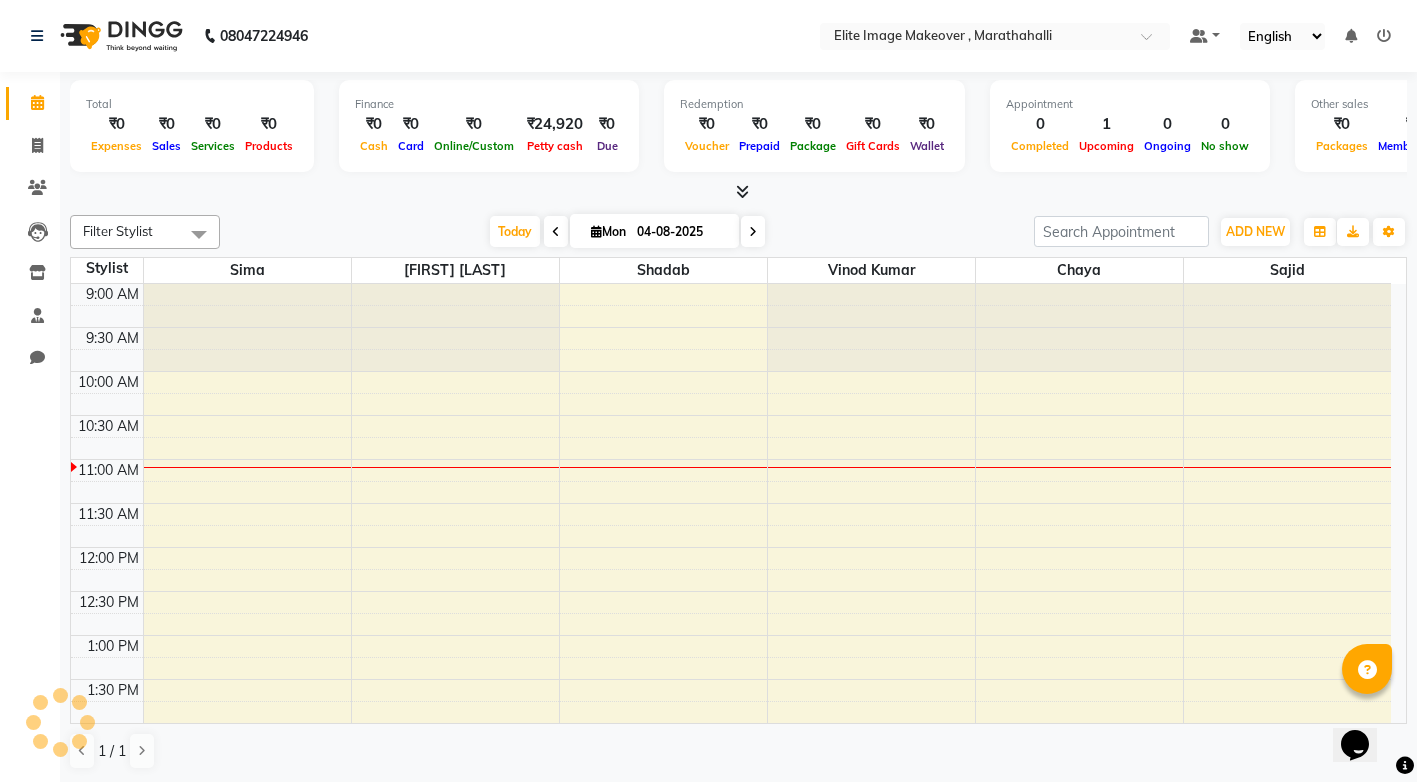 scroll, scrollTop: 0, scrollLeft: 0, axis: both 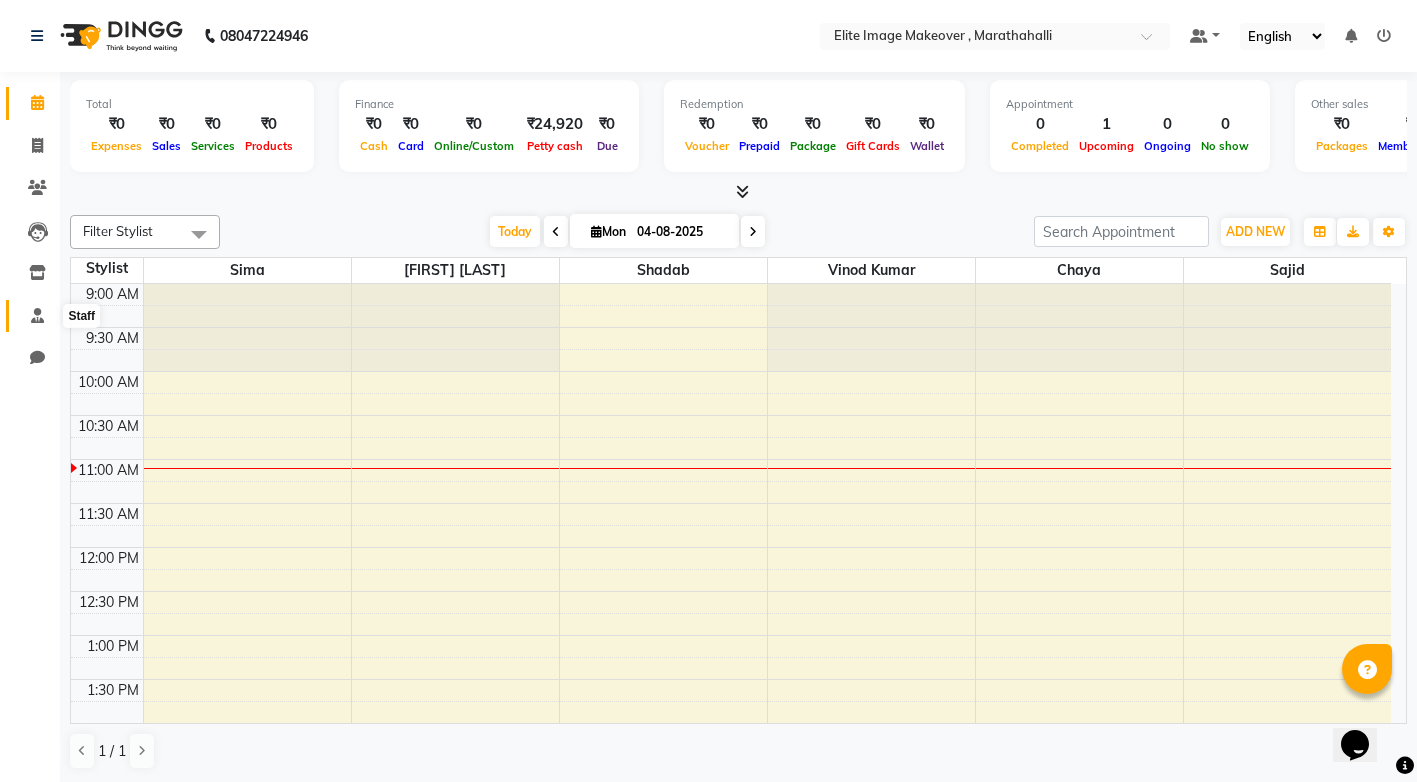 click 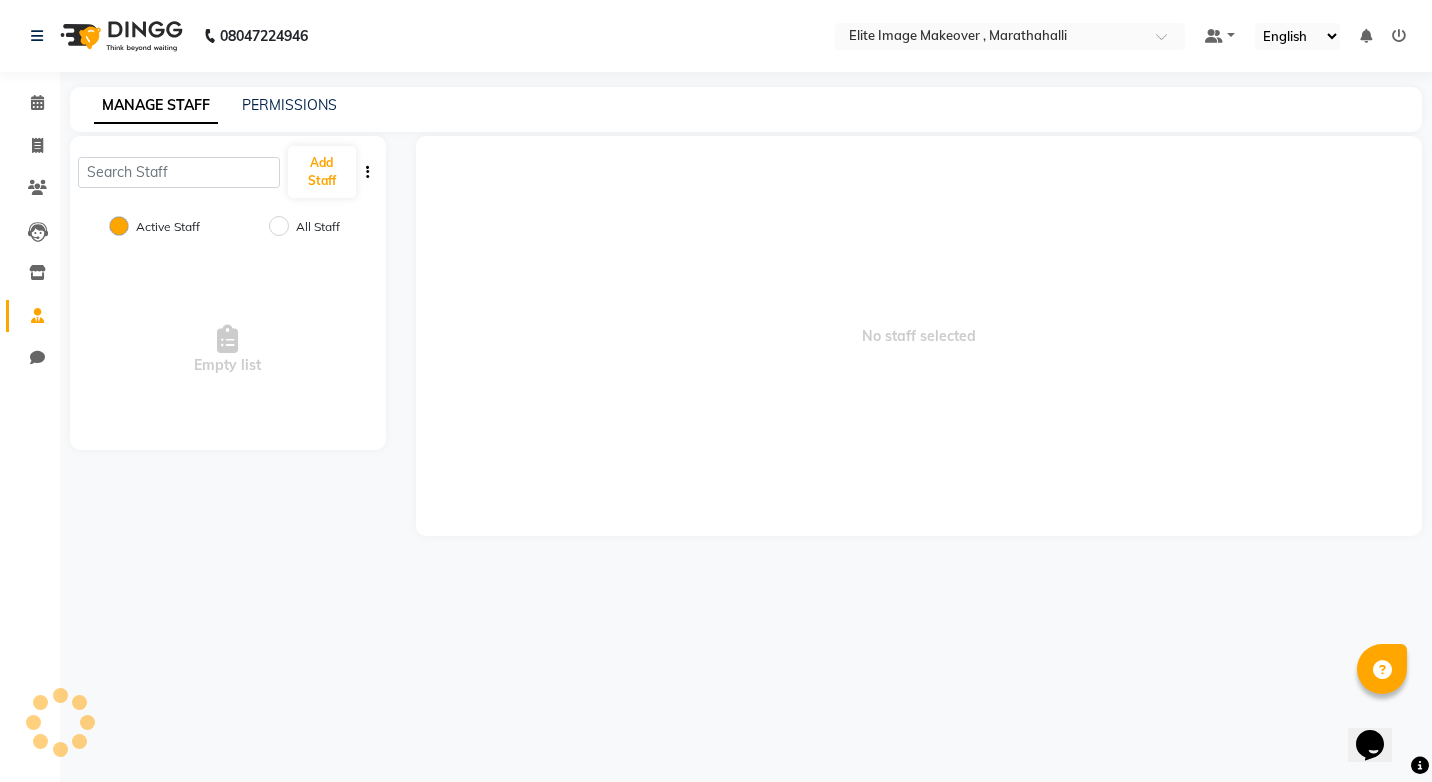 click 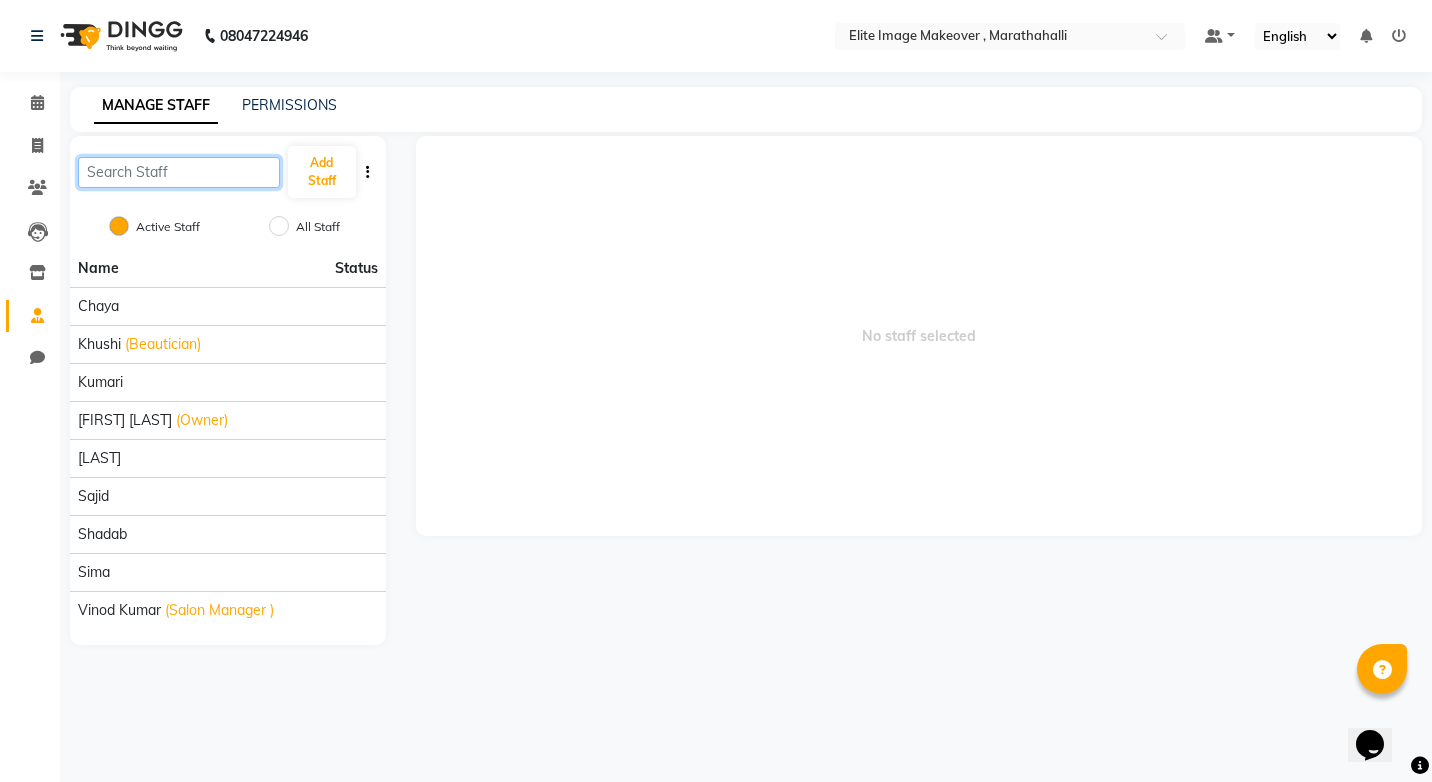 click 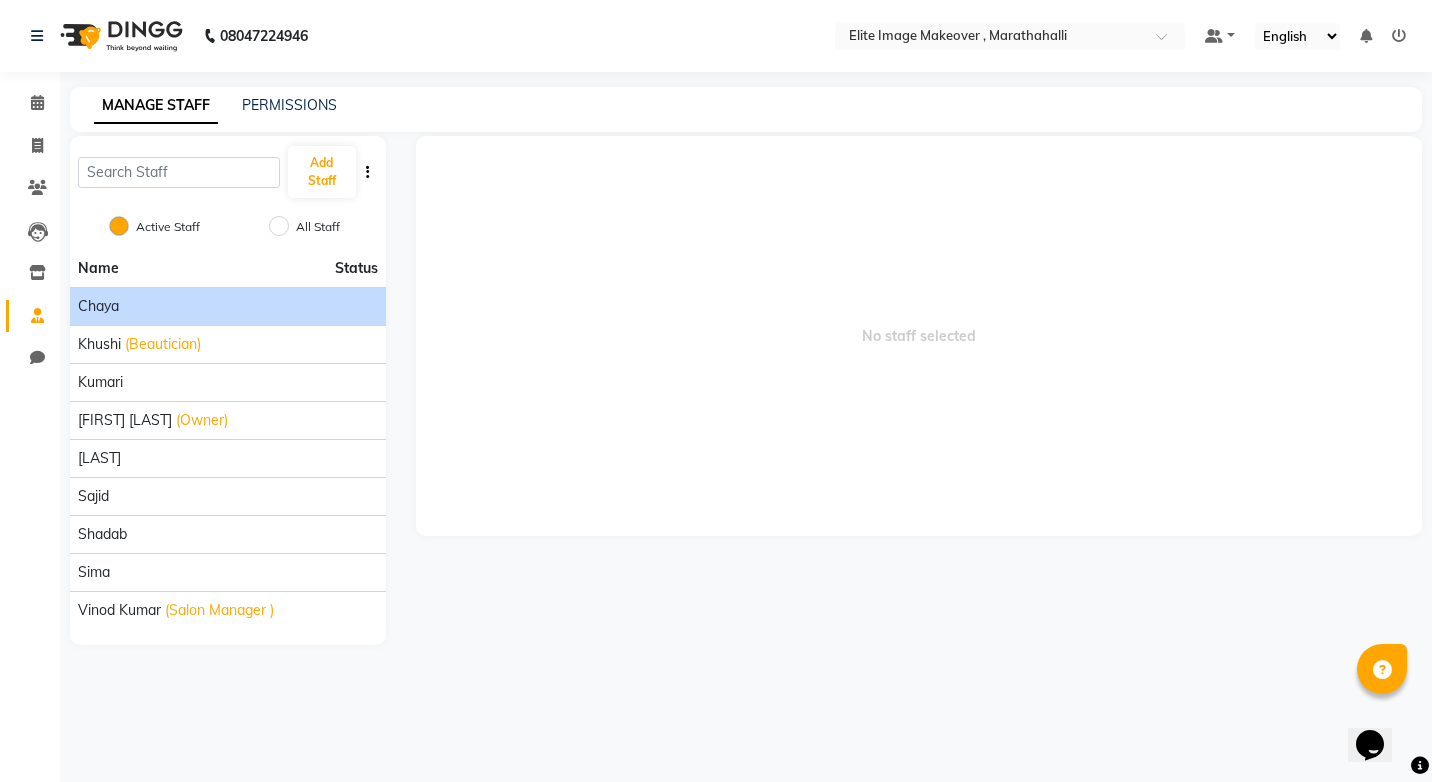click on "Chaya" 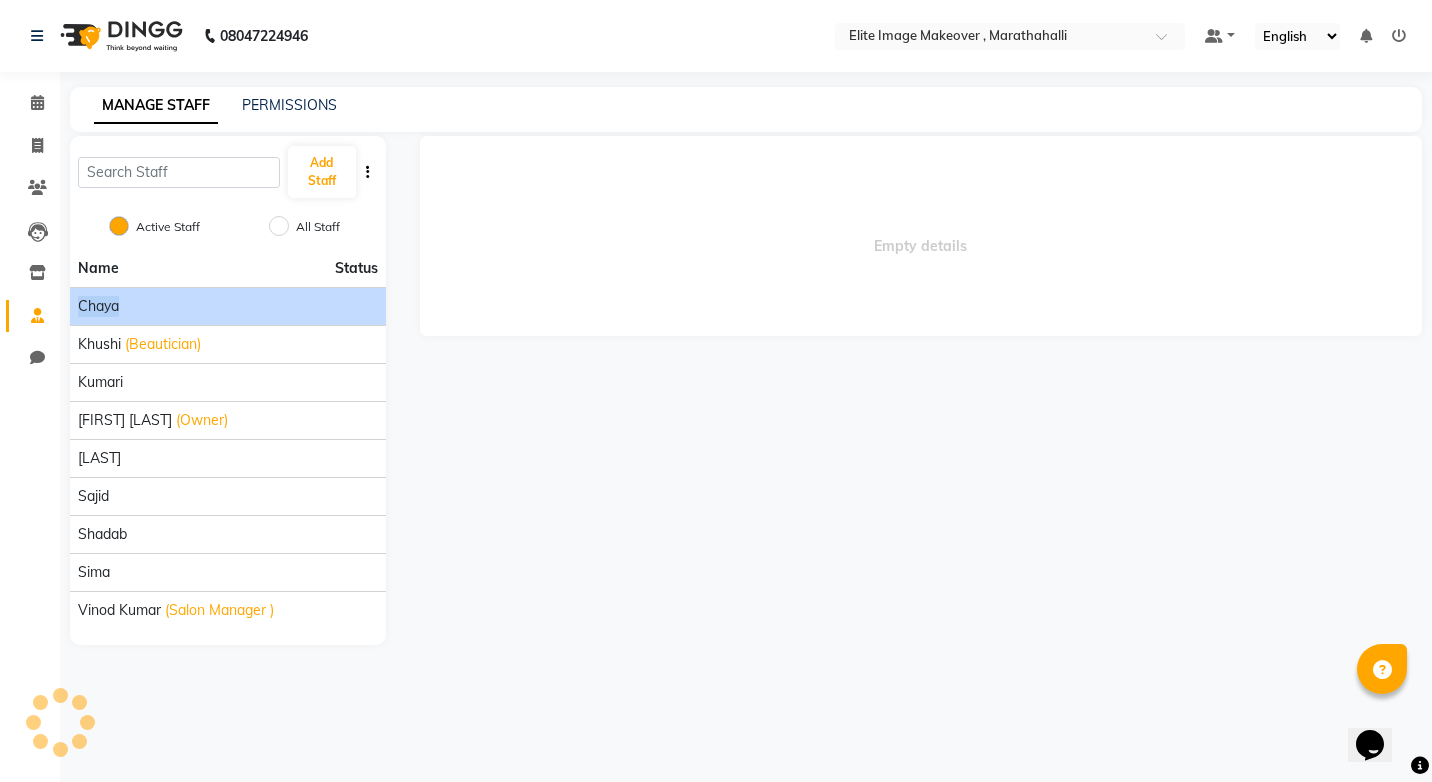click on "Chaya" 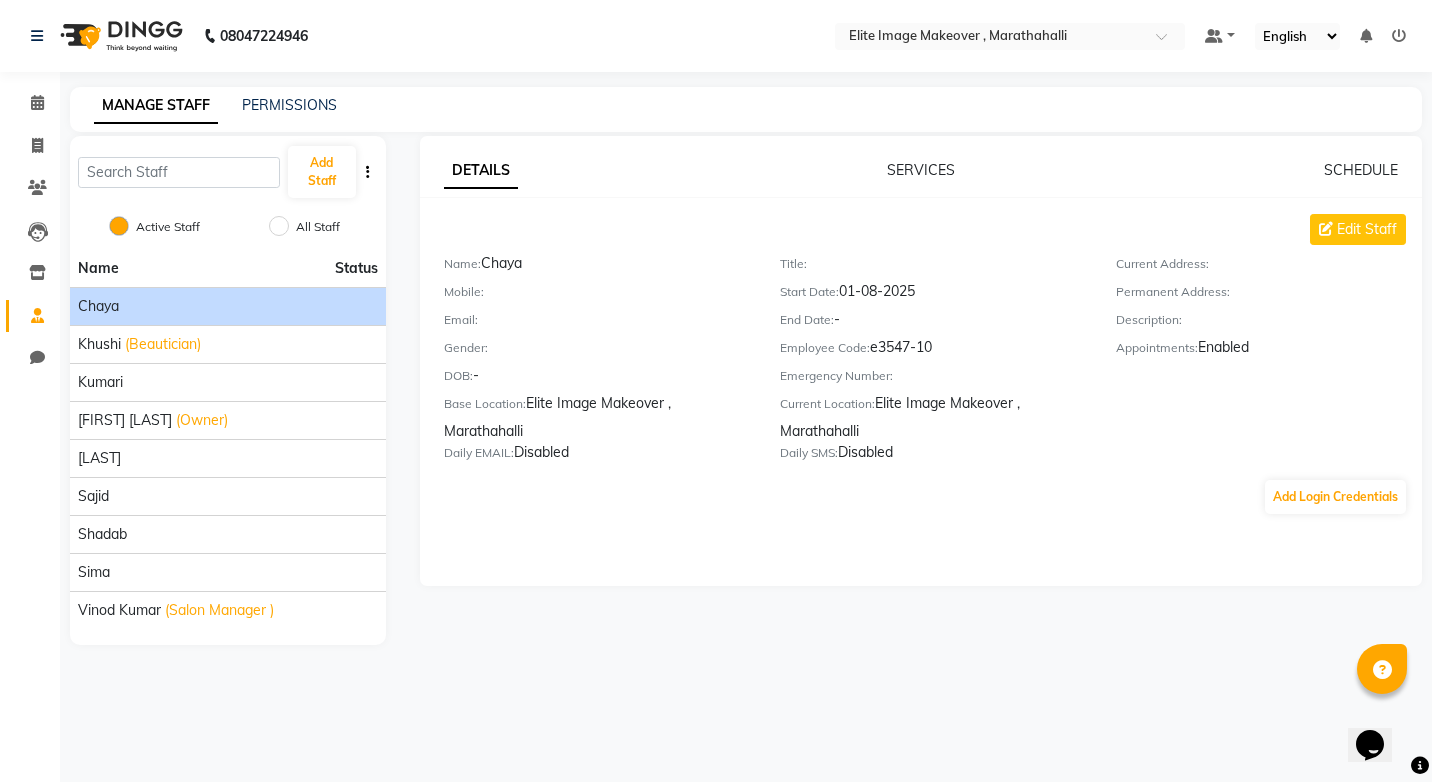 click on "Chaya" 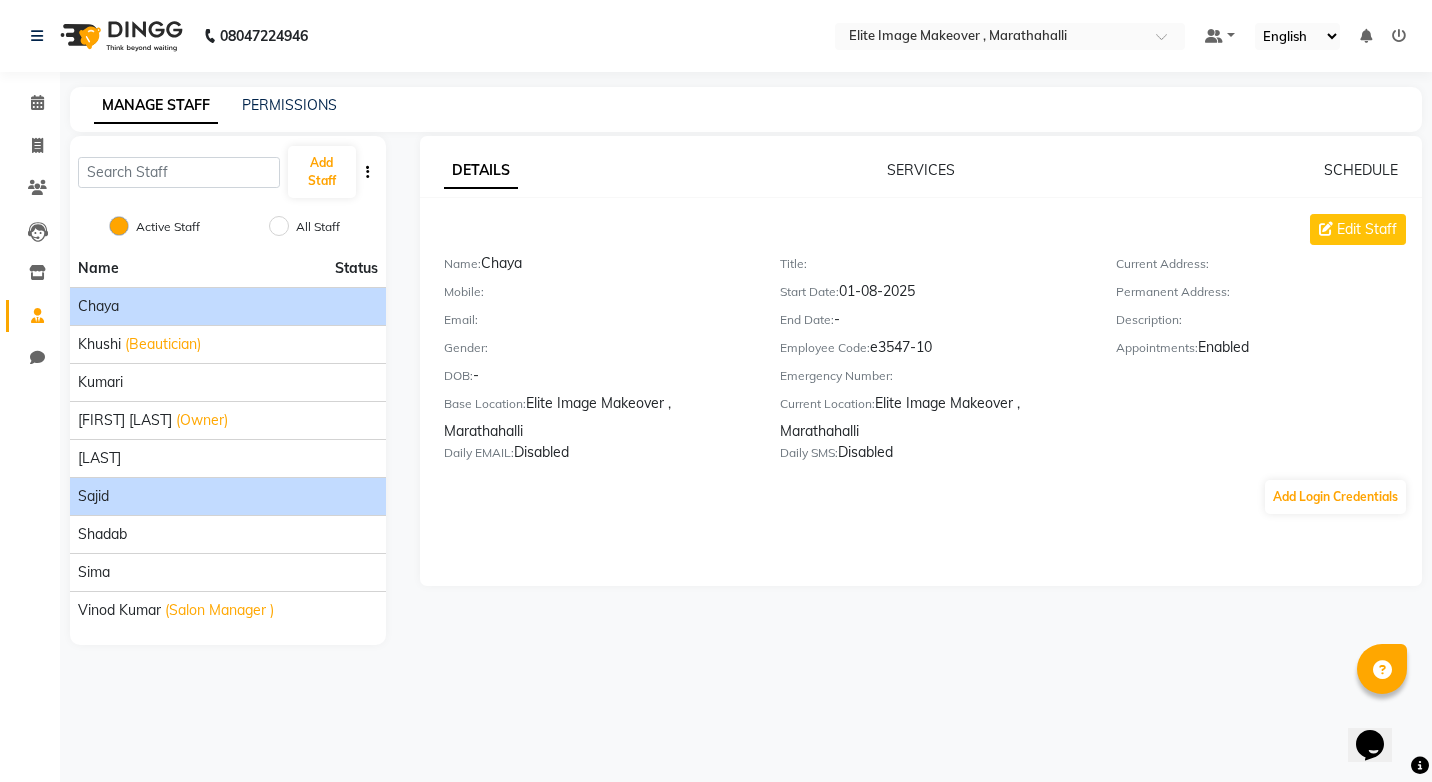 click on "Sajid" 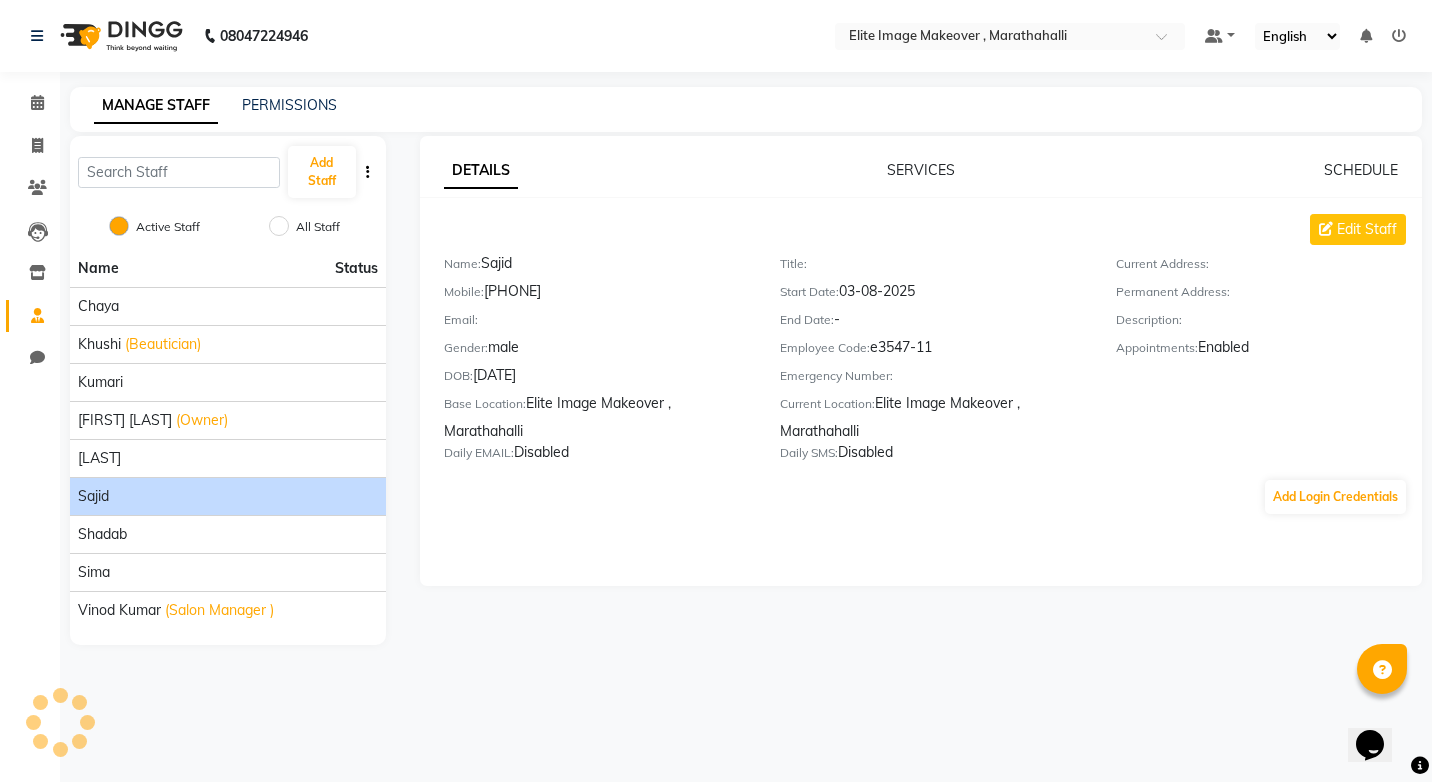 click on "Sajid" 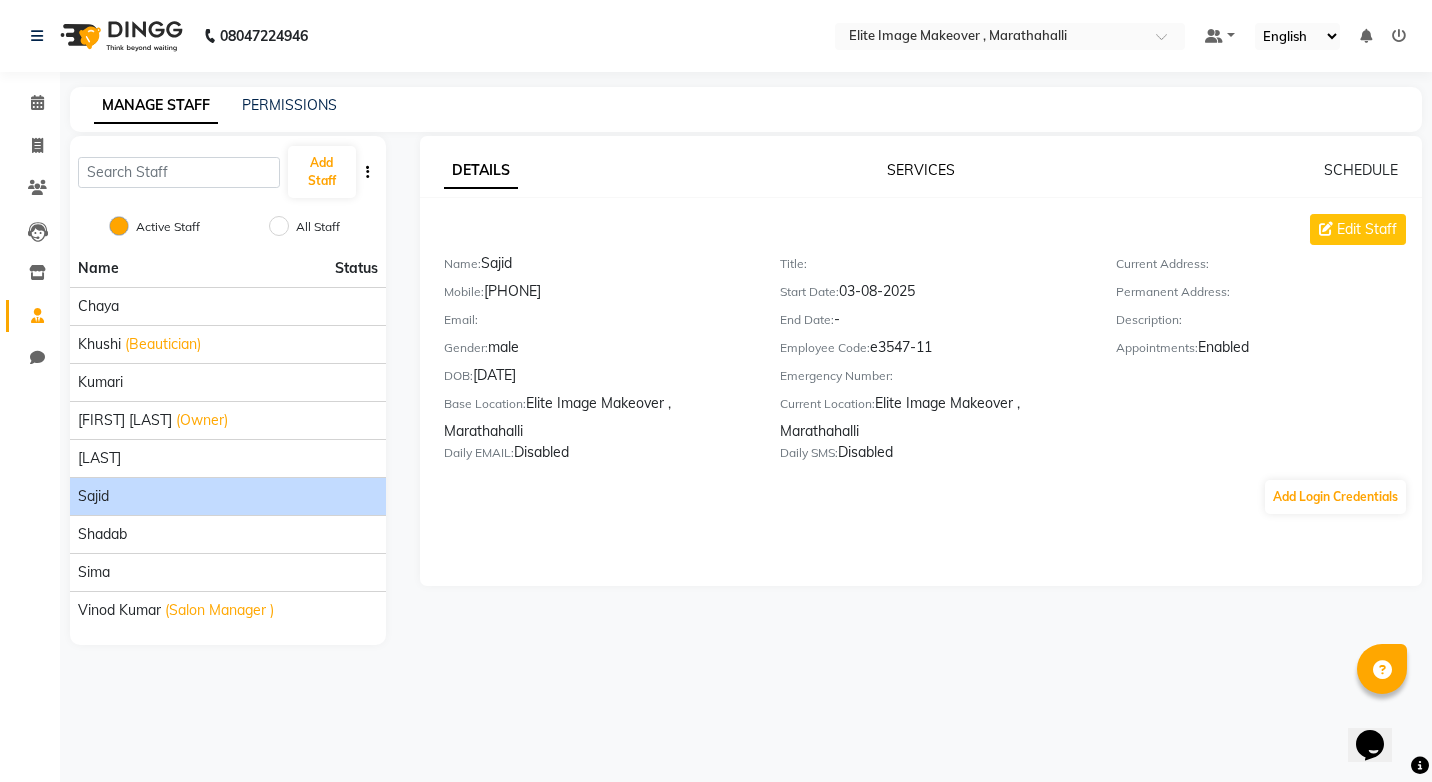 click on "SERVICES" 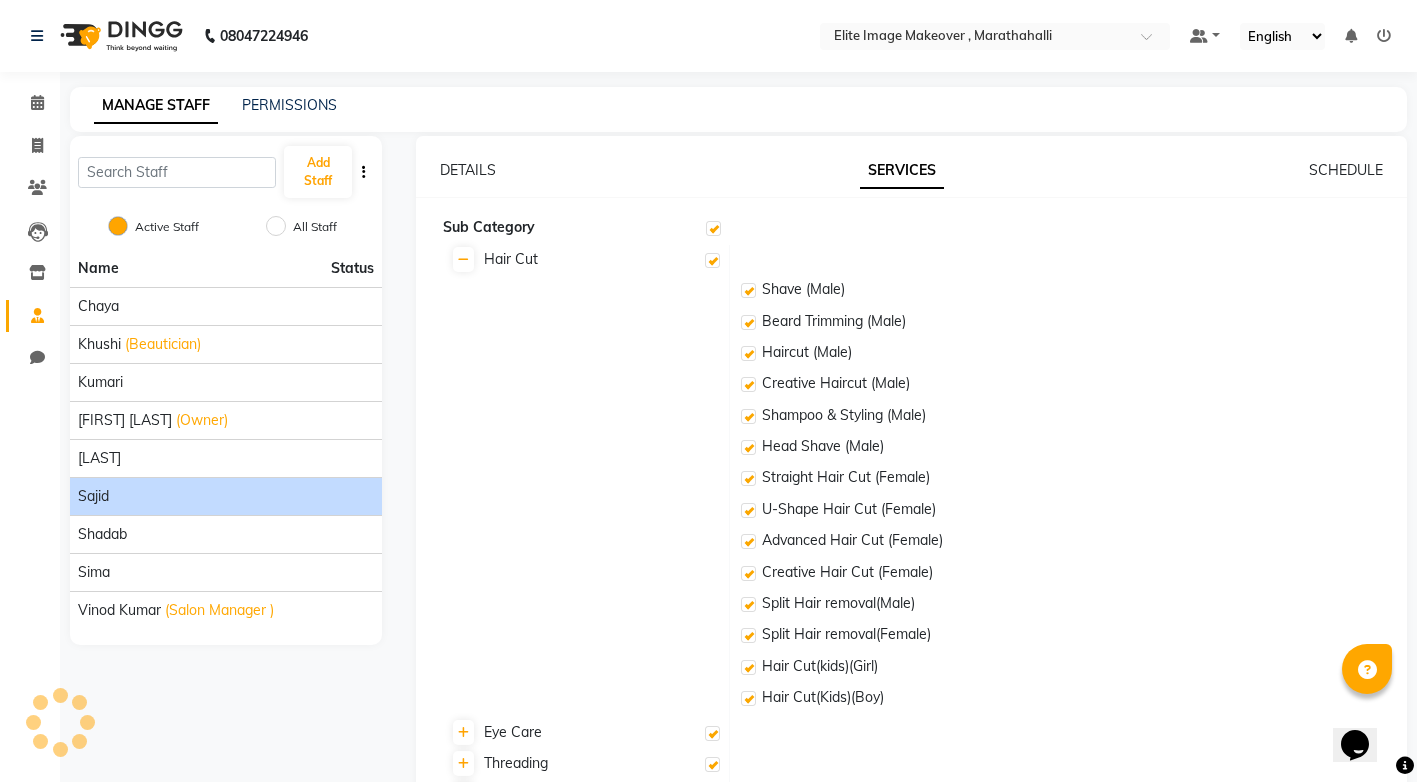 checkbox on "true" 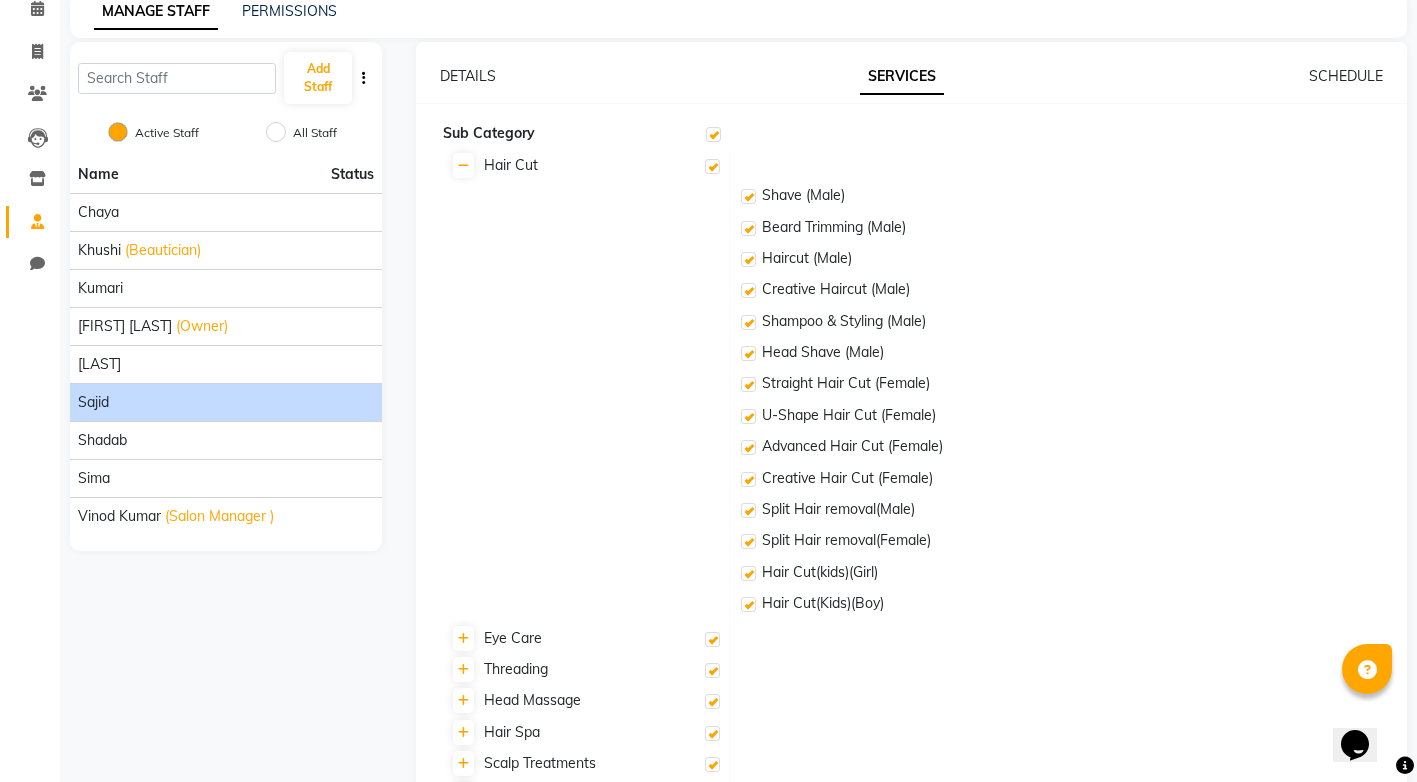 scroll, scrollTop: 100, scrollLeft: 0, axis: vertical 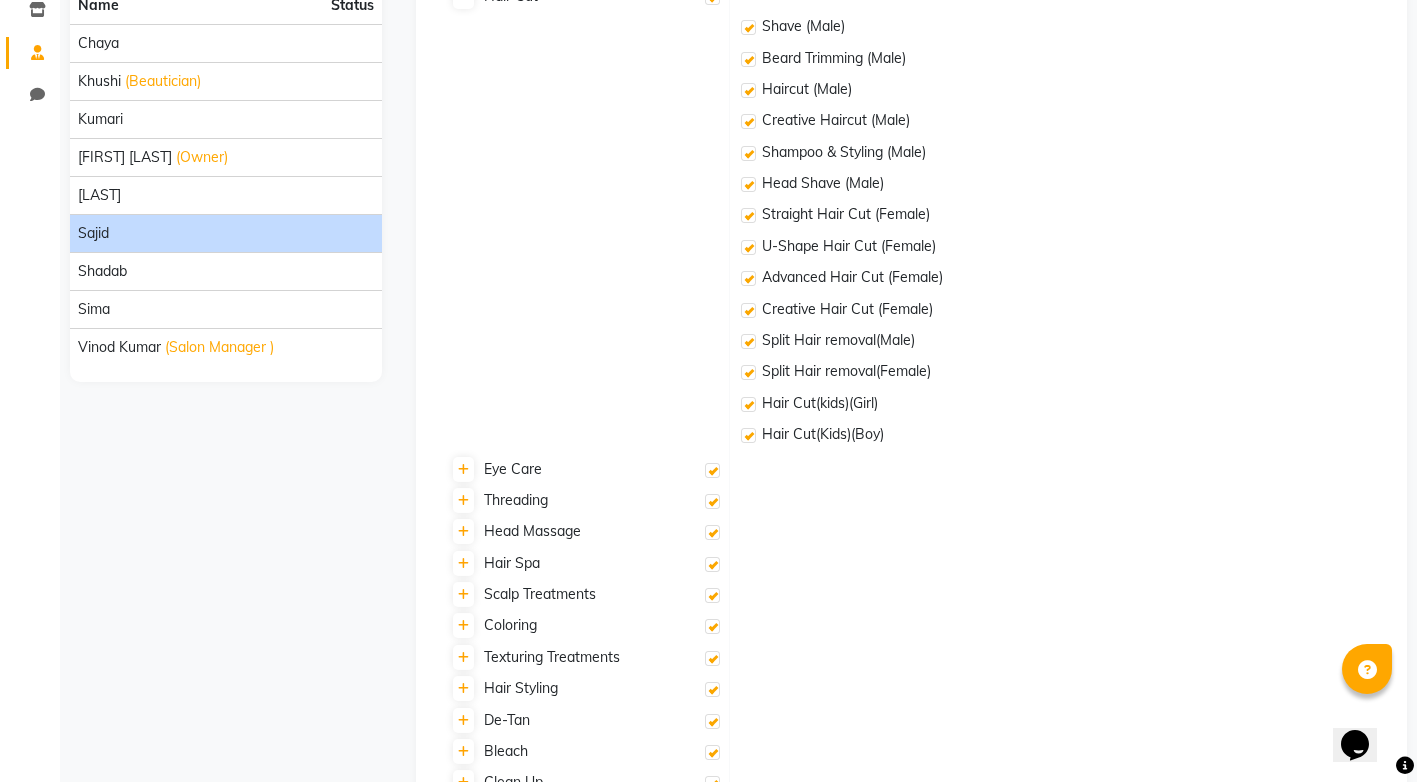 drag, startPoint x: 883, startPoint y: 451, endPoint x: 875, endPoint y: 462, distance: 13.601471 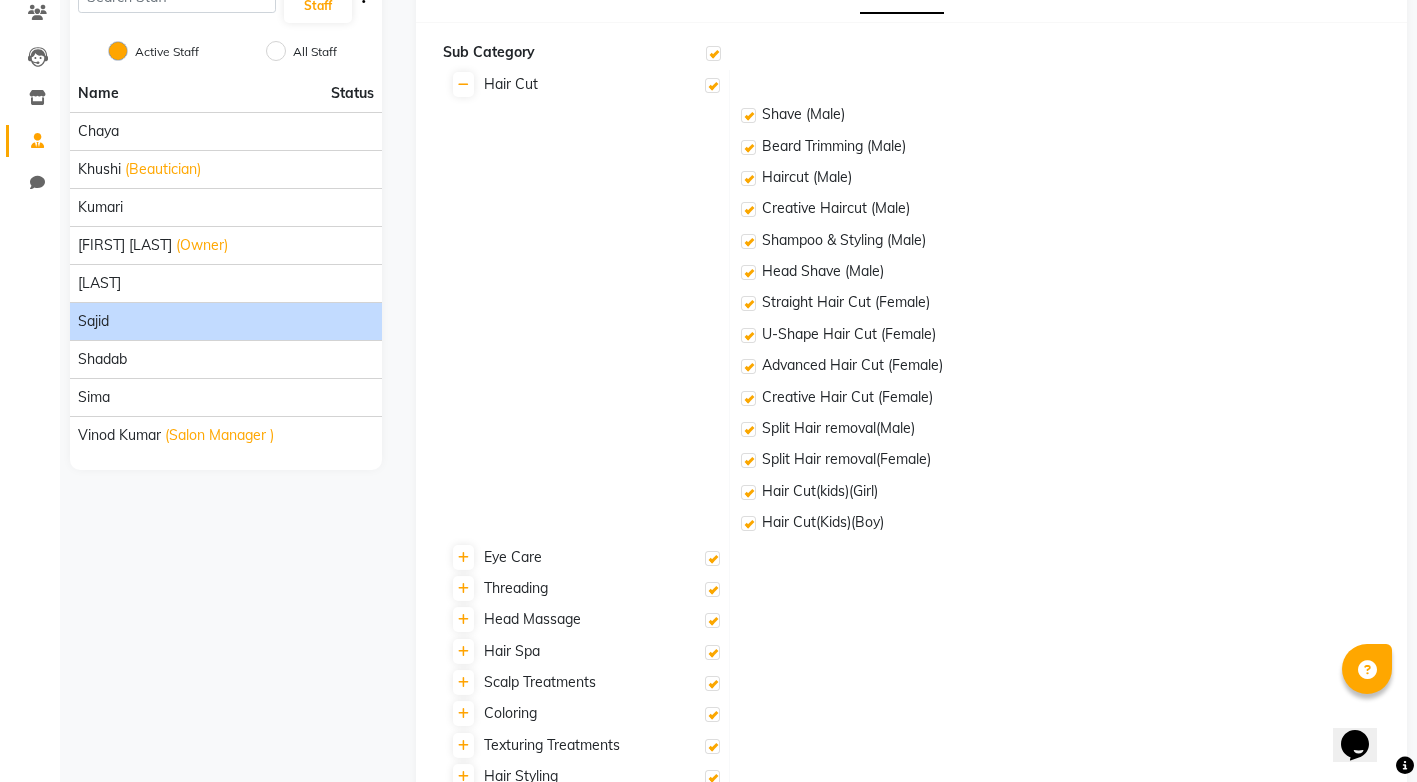 scroll, scrollTop: 163, scrollLeft: 0, axis: vertical 